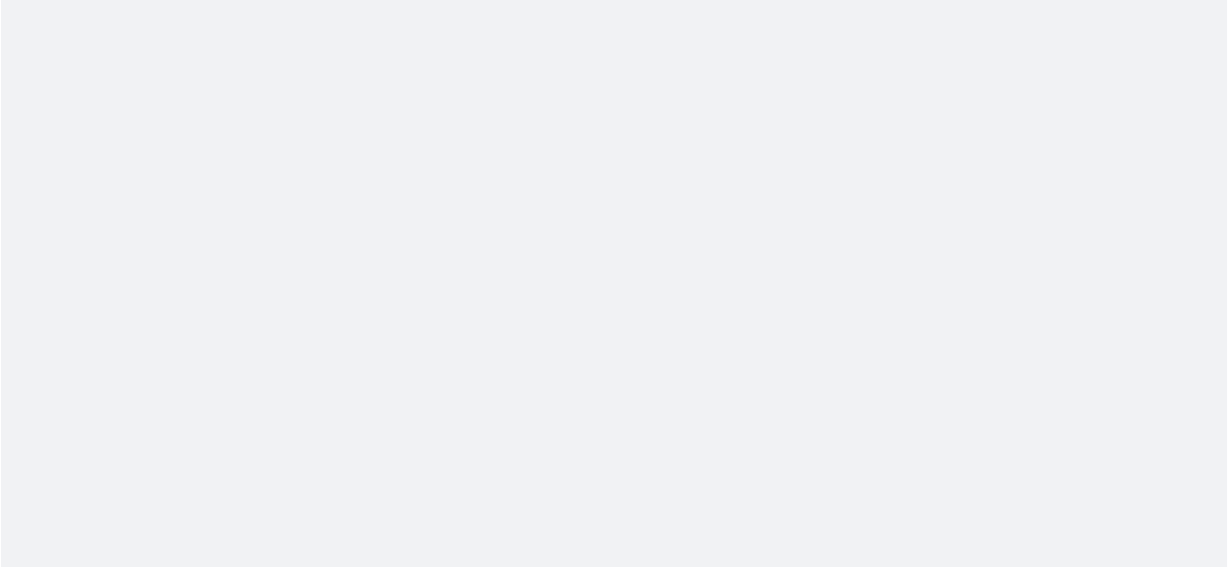 scroll, scrollTop: 0, scrollLeft: 0, axis: both 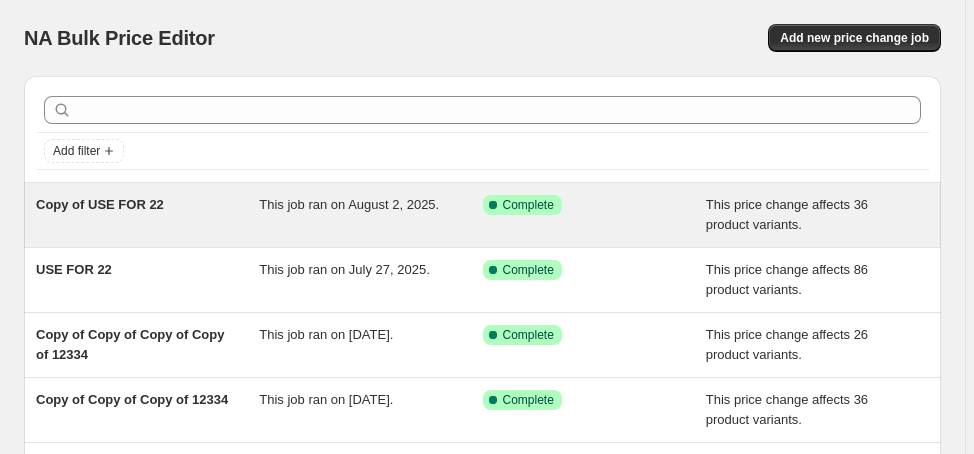 click on "Copy of USE FOR 22" at bounding box center (100, 204) 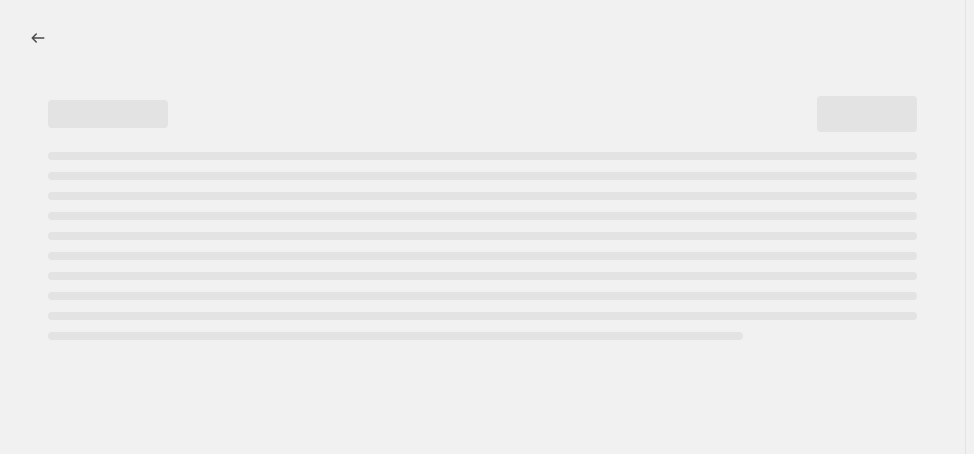 select on "margin" 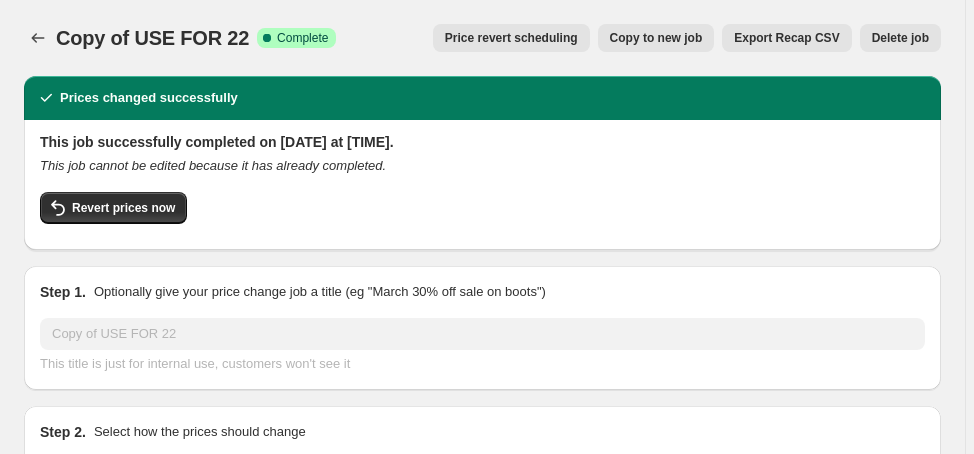click on "Delete job" at bounding box center [900, 38] 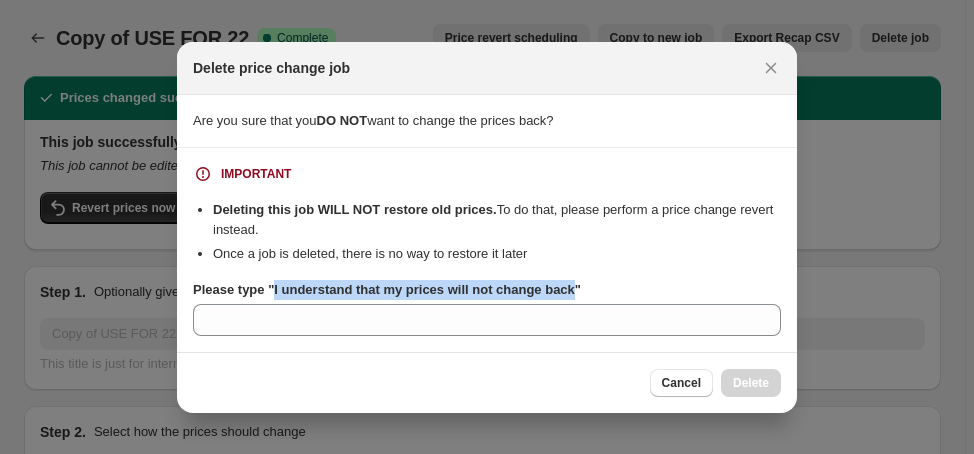 drag, startPoint x: 287, startPoint y: 291, endPoint x: 569, endPoint y: 295, distance: 282.02838 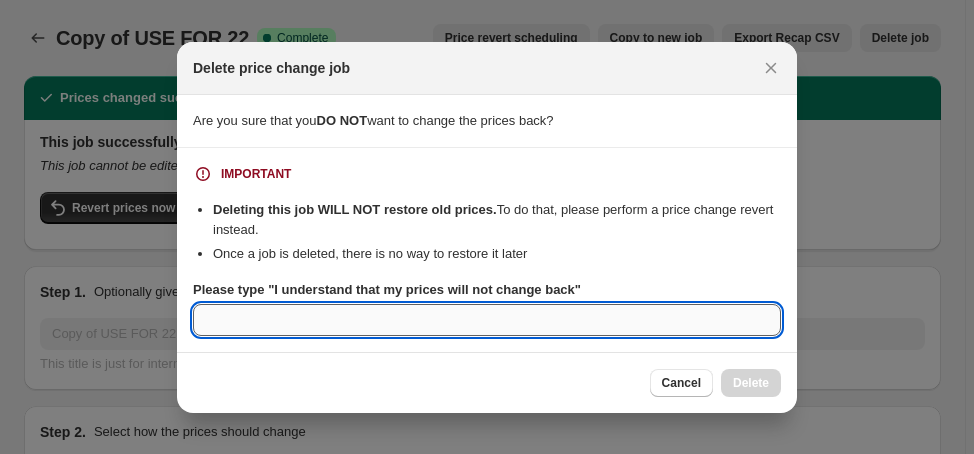 drag, startPoint x: 374, startPoint y: 336, endPoint x: 309, endPoint y: 325, distance: 65.9242 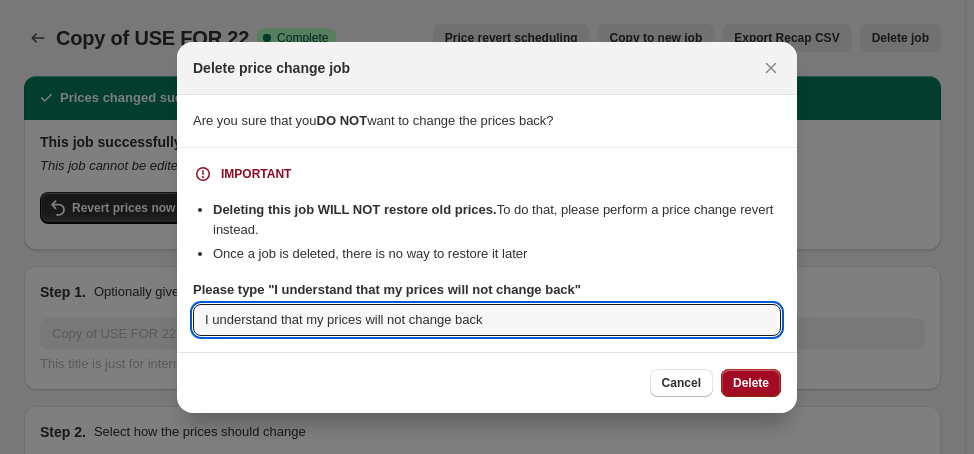 type on "I understand that my prices will not change back" 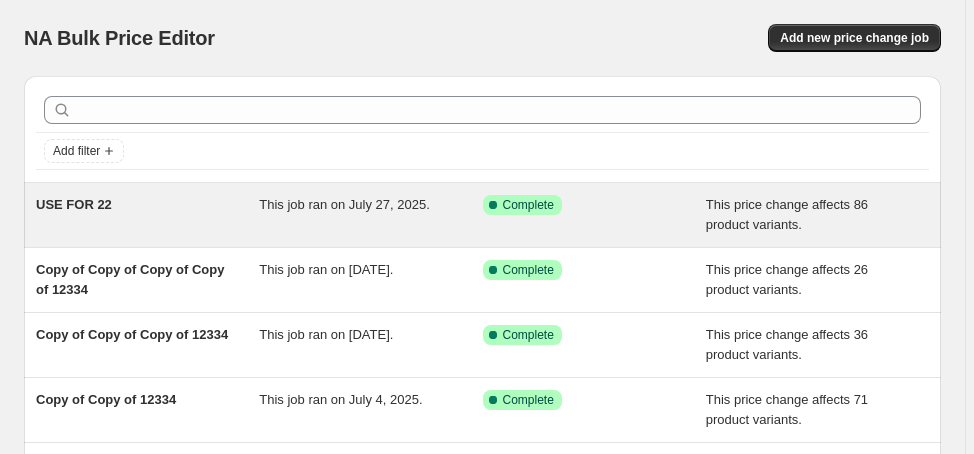 click on "USE FOR 22" at bounding box center [74, 204] 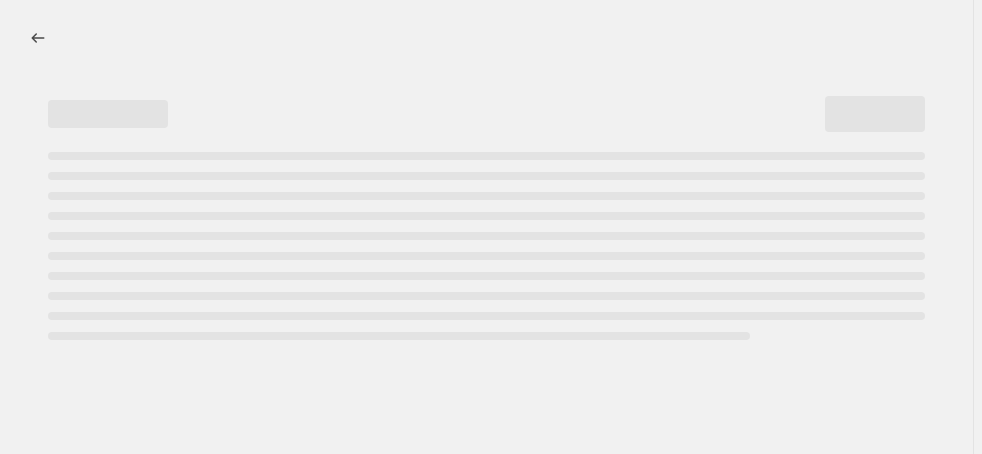 select on "margin" 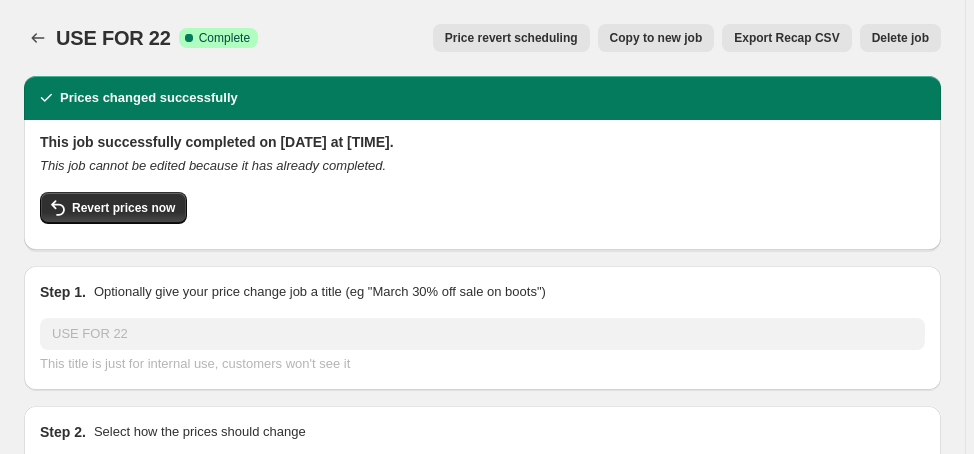 click on "Copy to new job" at bounding box center (656, 38) 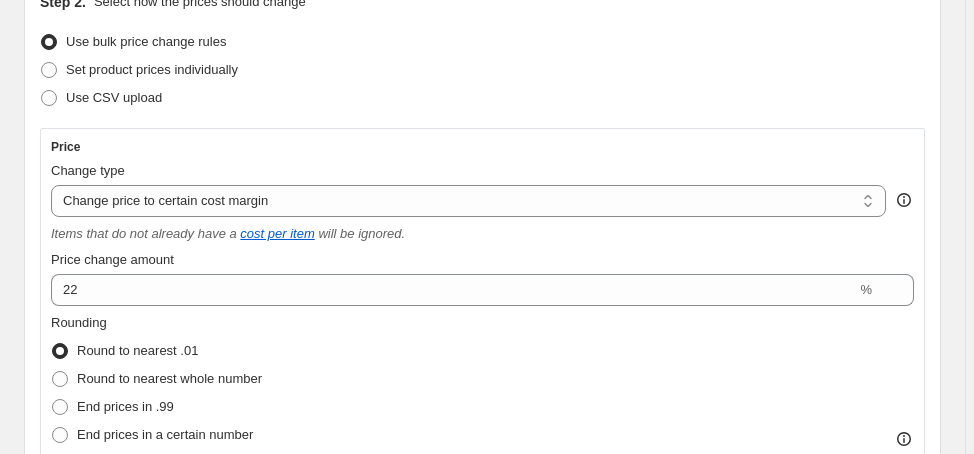 scroll, scrollTop: 320, scrollLeft: 0, axis: vertical 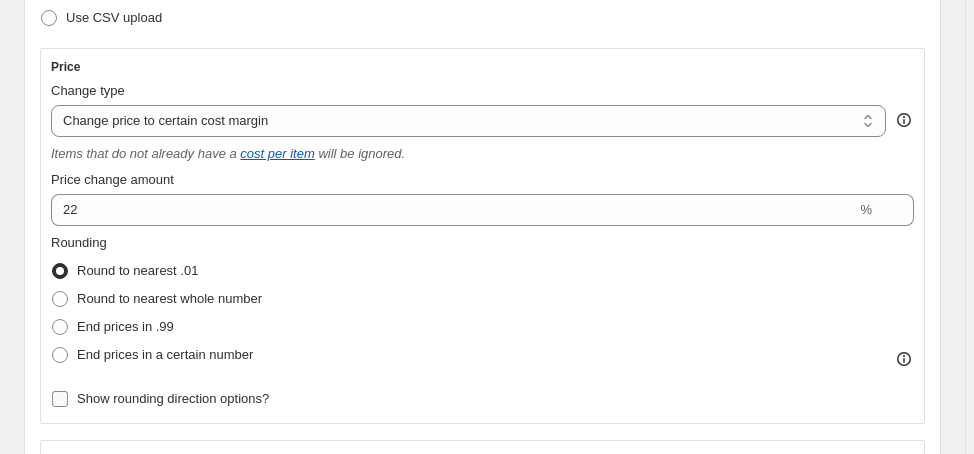 click on "Show rounding direction options?" at bounding box center (173, 398) 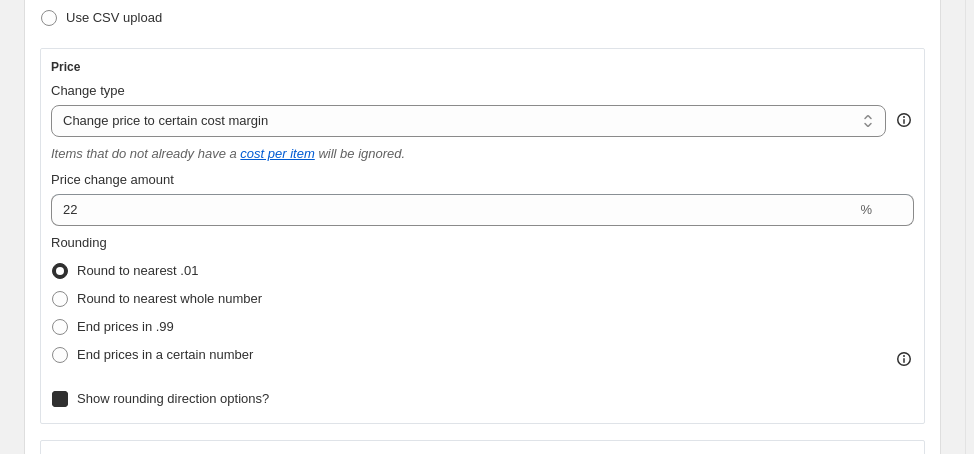 checkbox on "true" 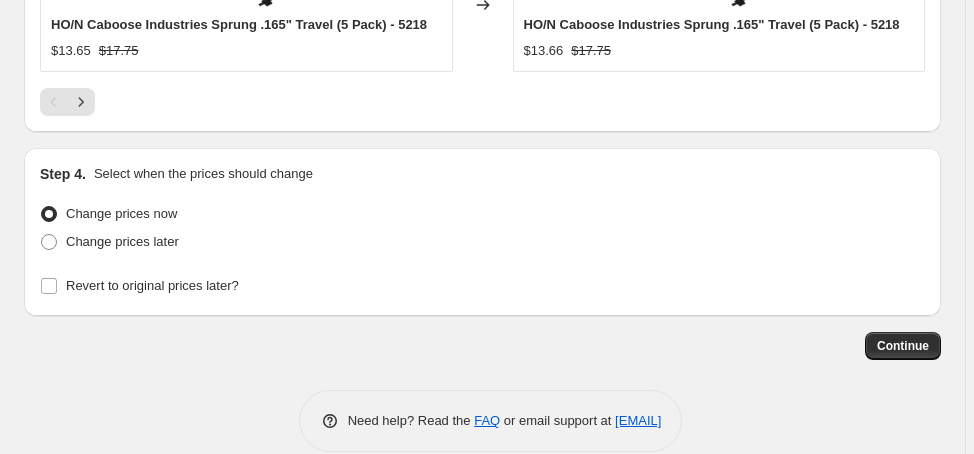 scroll, scrollTop: 2467, scrollLeft: 0, axis: vertical 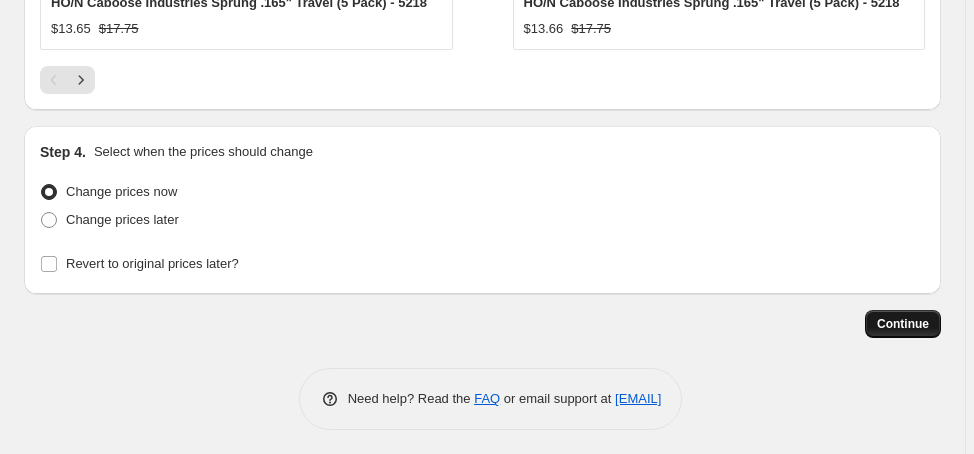 click on "Continue" at bounding box center [903, 324] 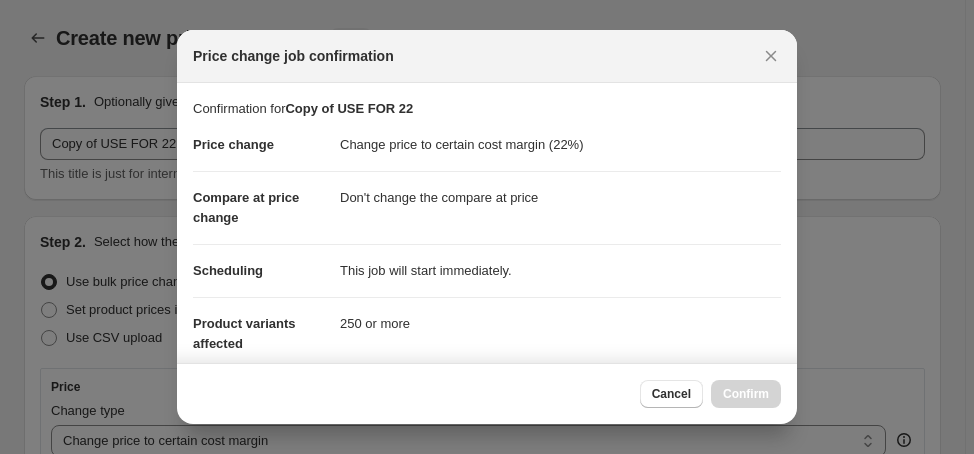 scroll, scrollTop: 0, scrollLeft: 0, axis: both 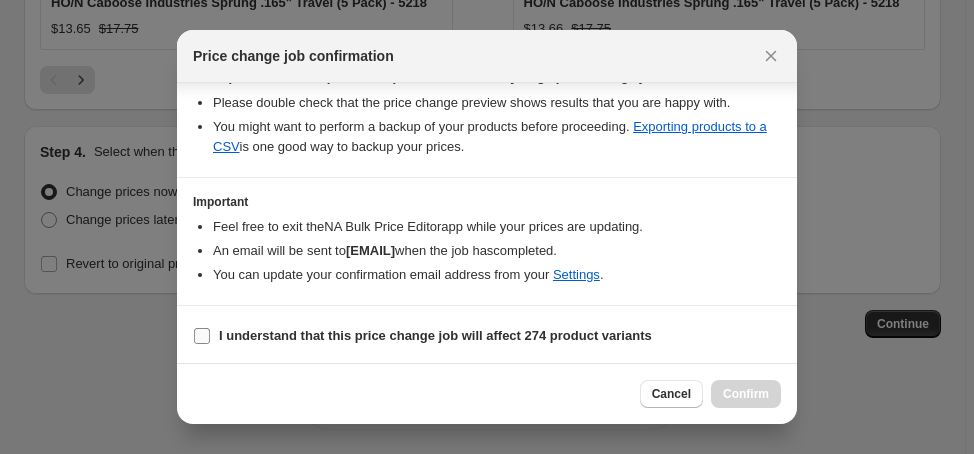 click on "I understand that this price change job will affect 274 product variants" at bounding box center (435, 335) 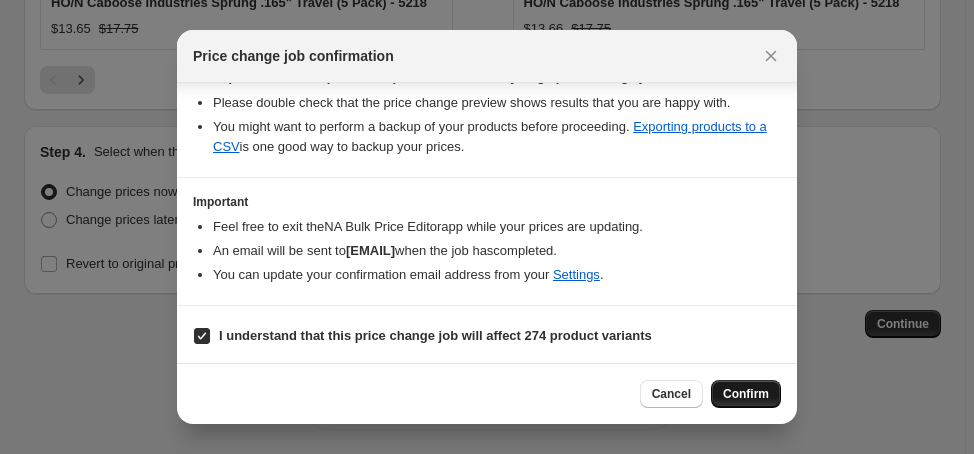 click on "Confirm" at bounding box center [746, 394] 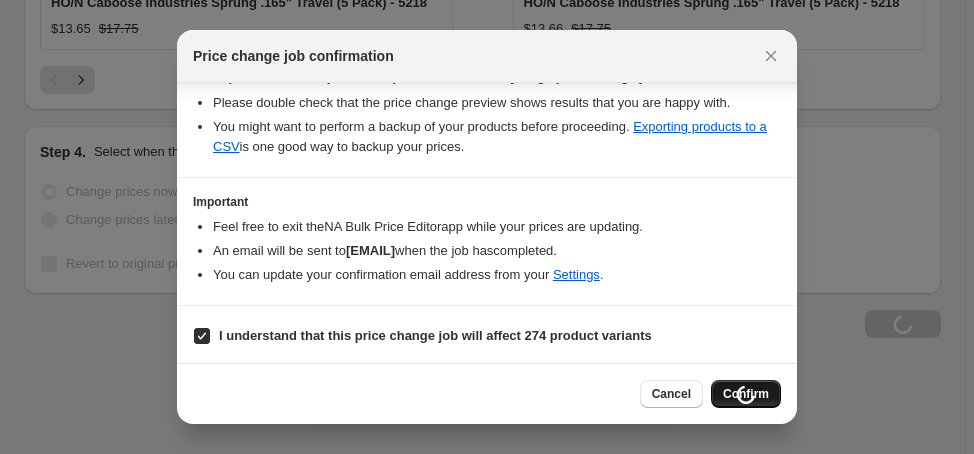 scroll, scrollTop: 2535, scrollLeft: 0, axis: vertical 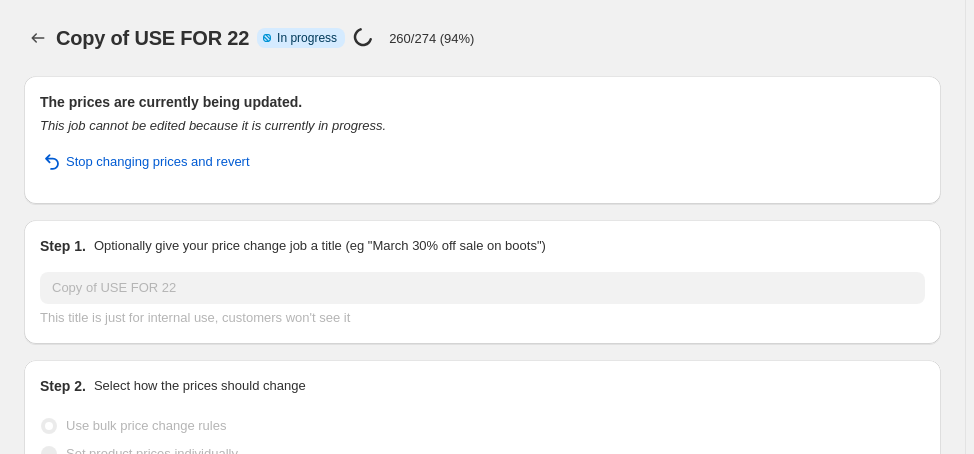 select on "margin" 